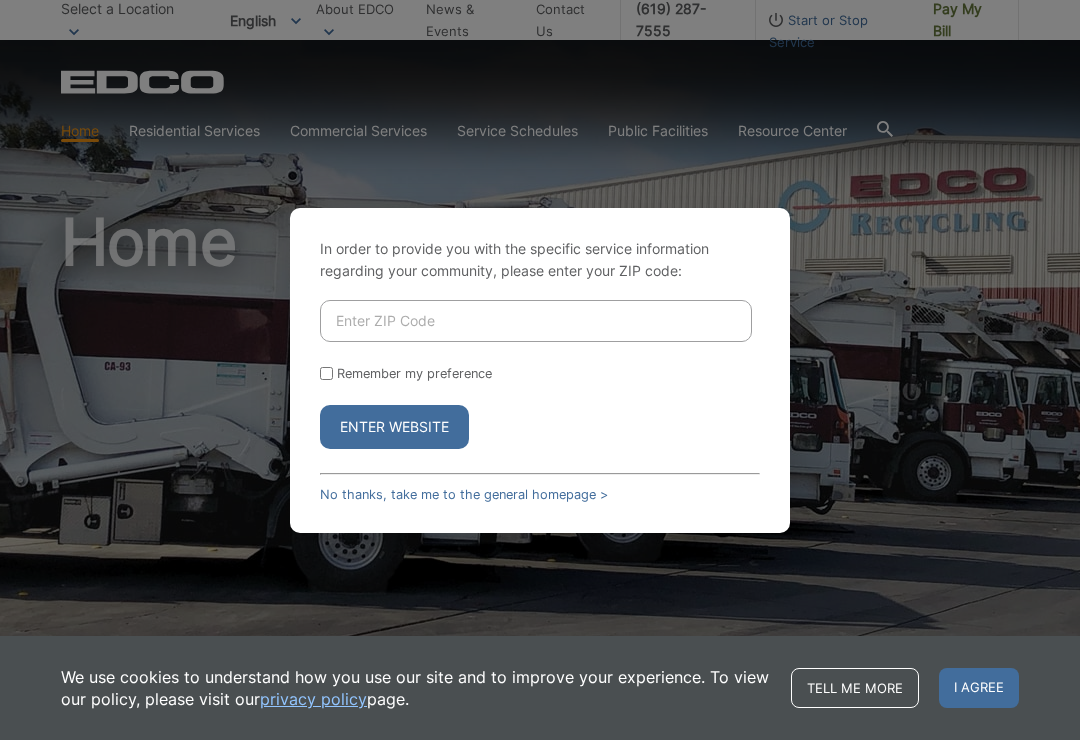 scroll, scrollTop: 70, scrollLeft: 0, axis: vertical 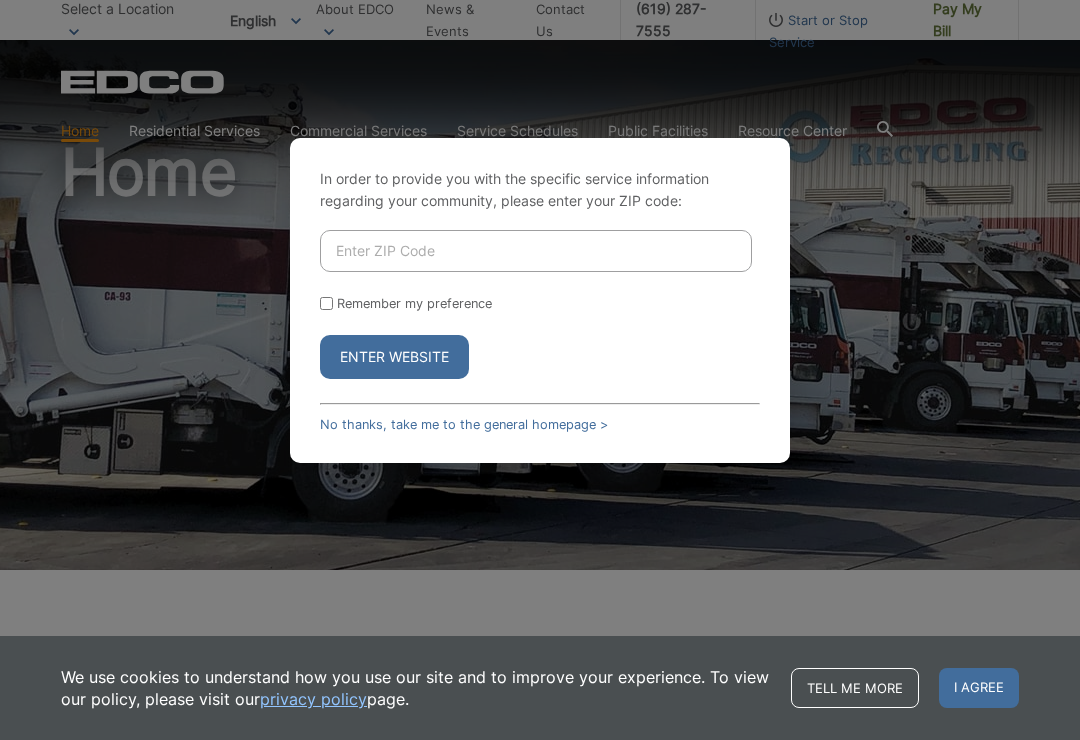 click at bounding box center [536, 251] 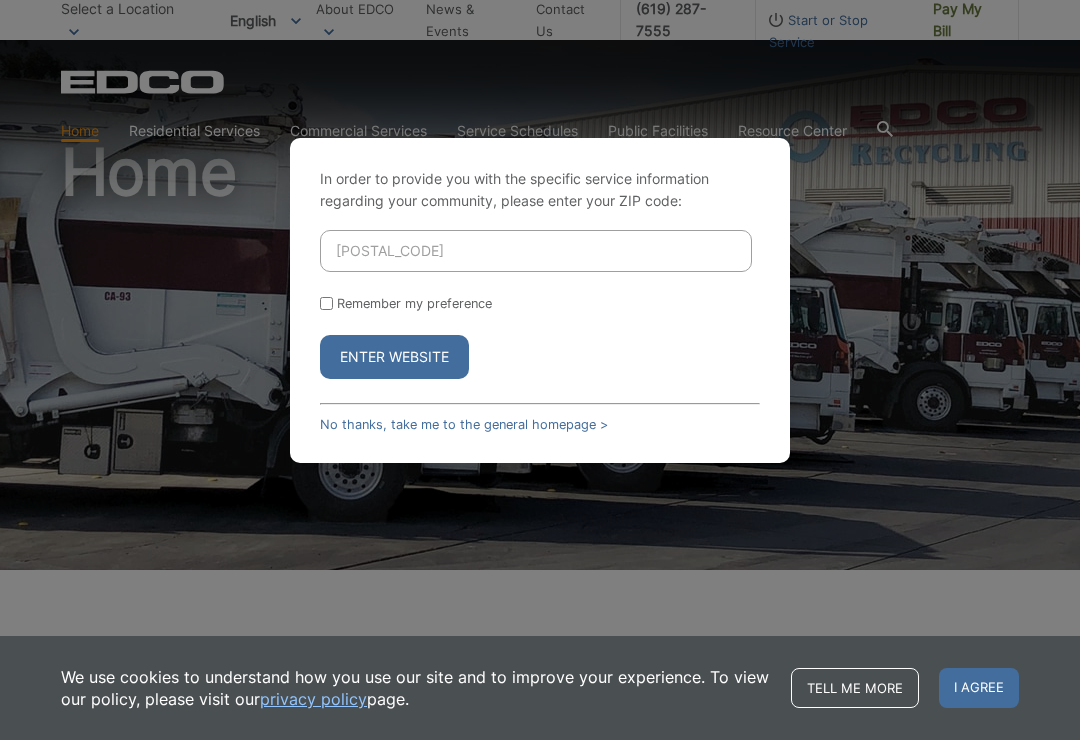 type on "92083" 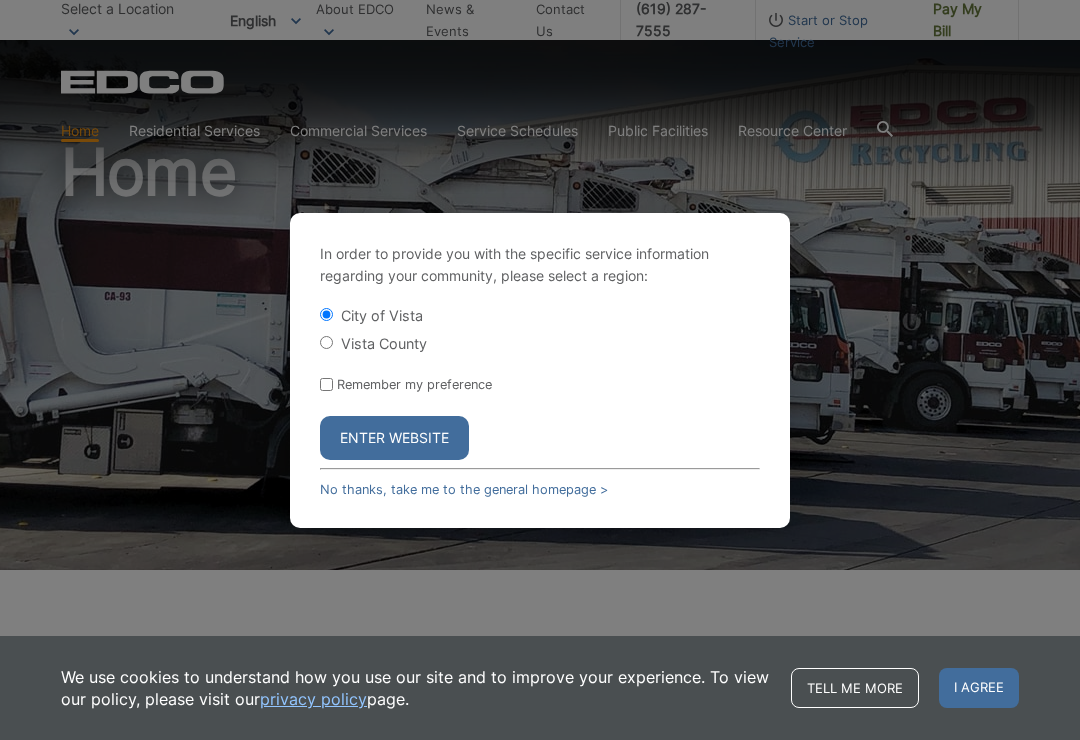 click on "Enter Website" at bounding box center [394, 438] 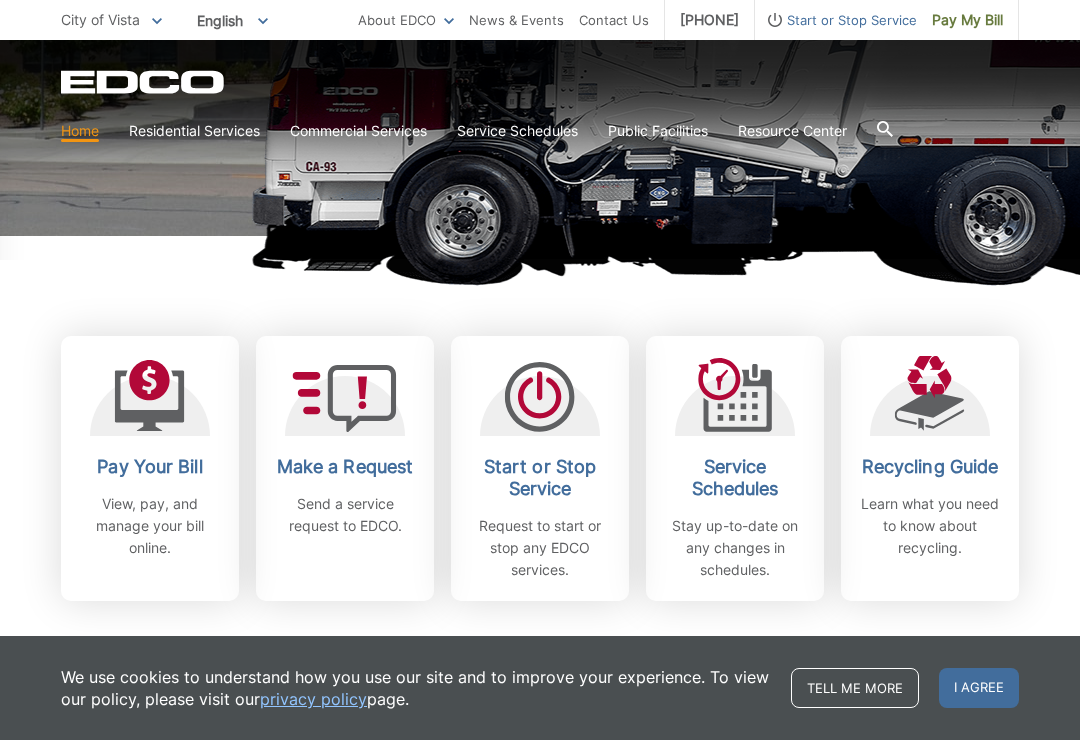 scroll, scrollTop: 418, scrollLeft: 0, axis: vertical 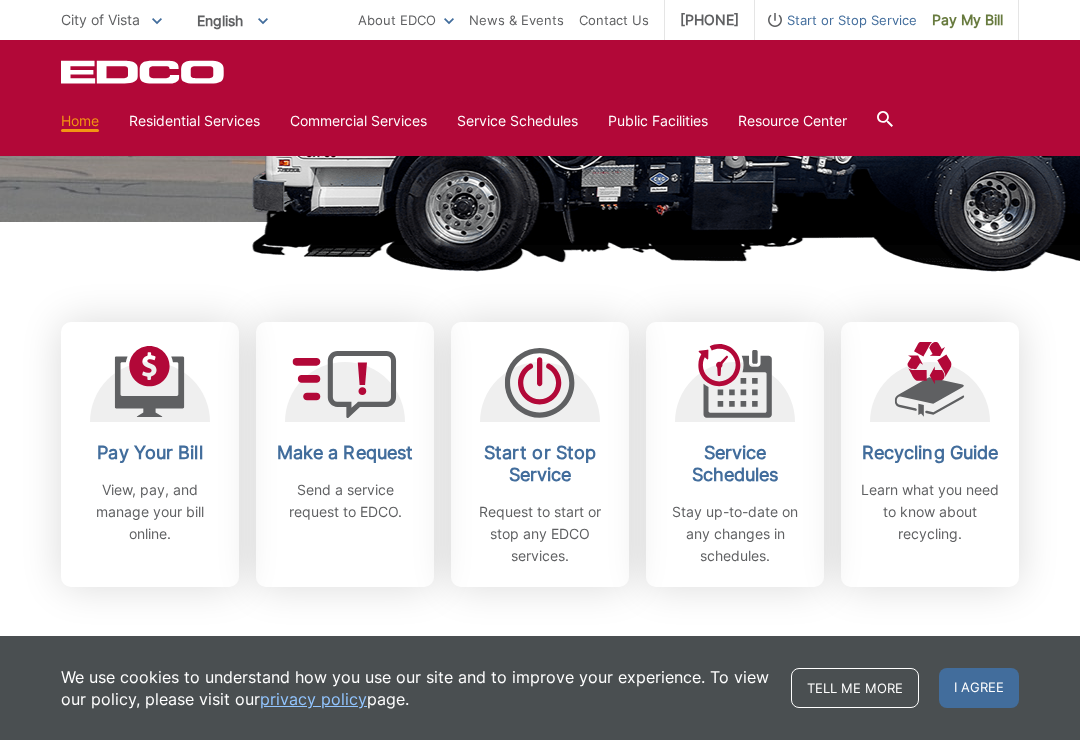 click on "View, pay, and manage your bill online." at bounding box center (150, 512) 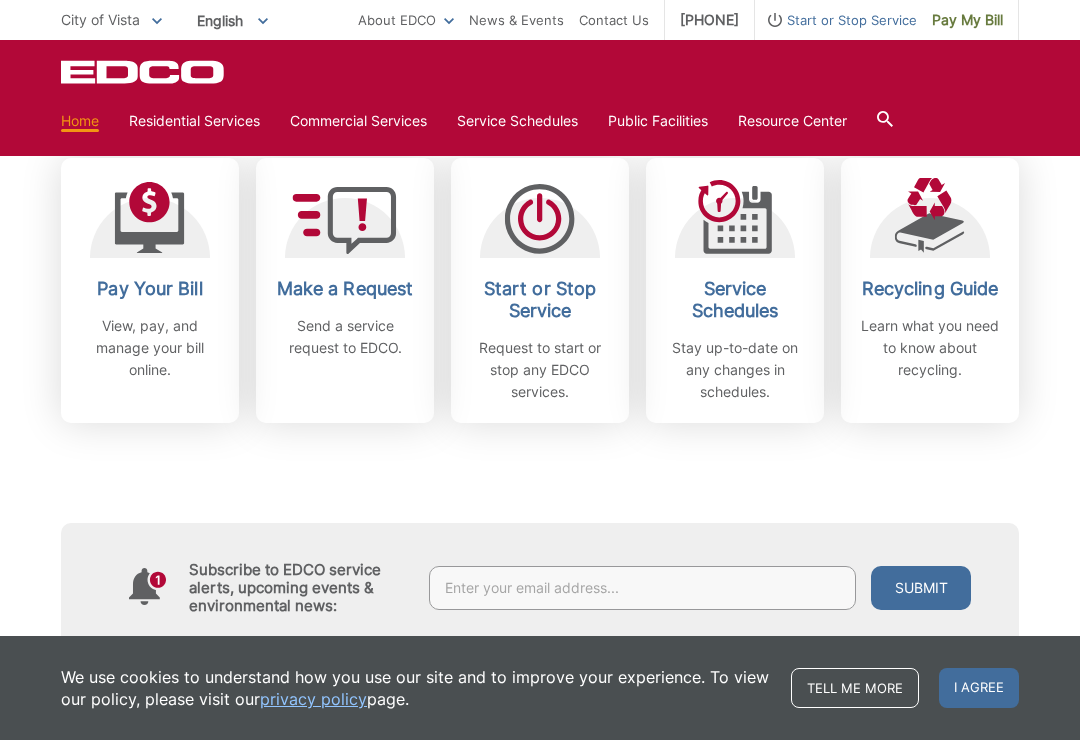 scroll, scrollTop: 581, scrollLeft: 0, axis: vertical 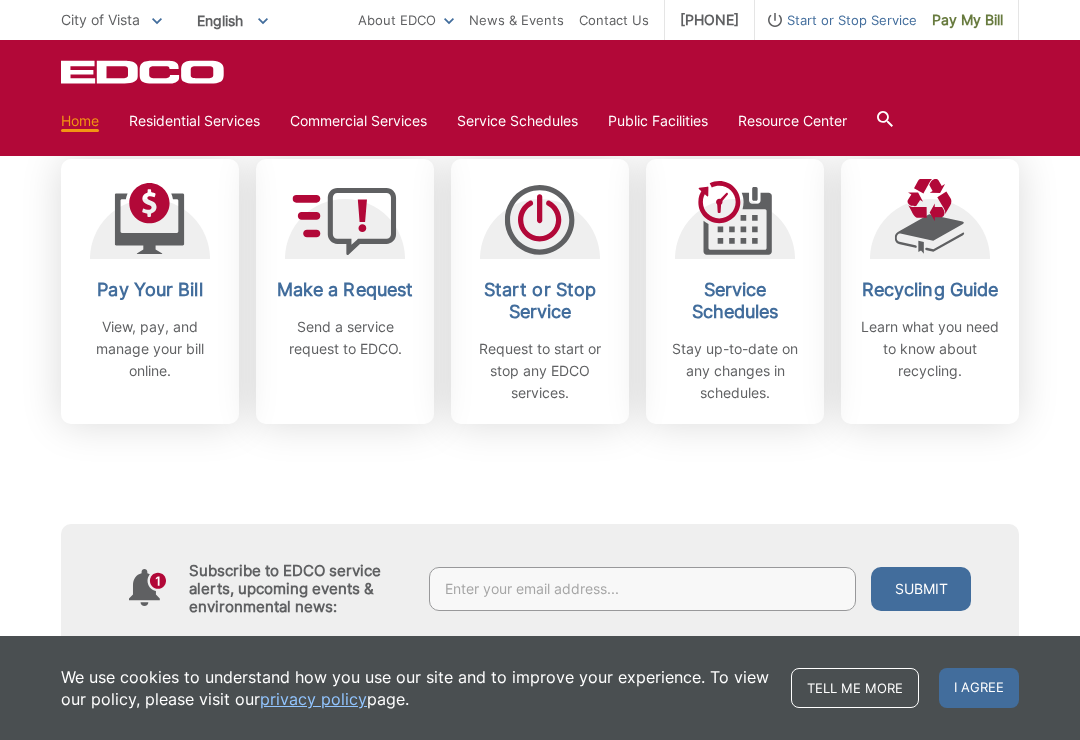 click on "Pay Your Bill" at bounding box center (150, 290) 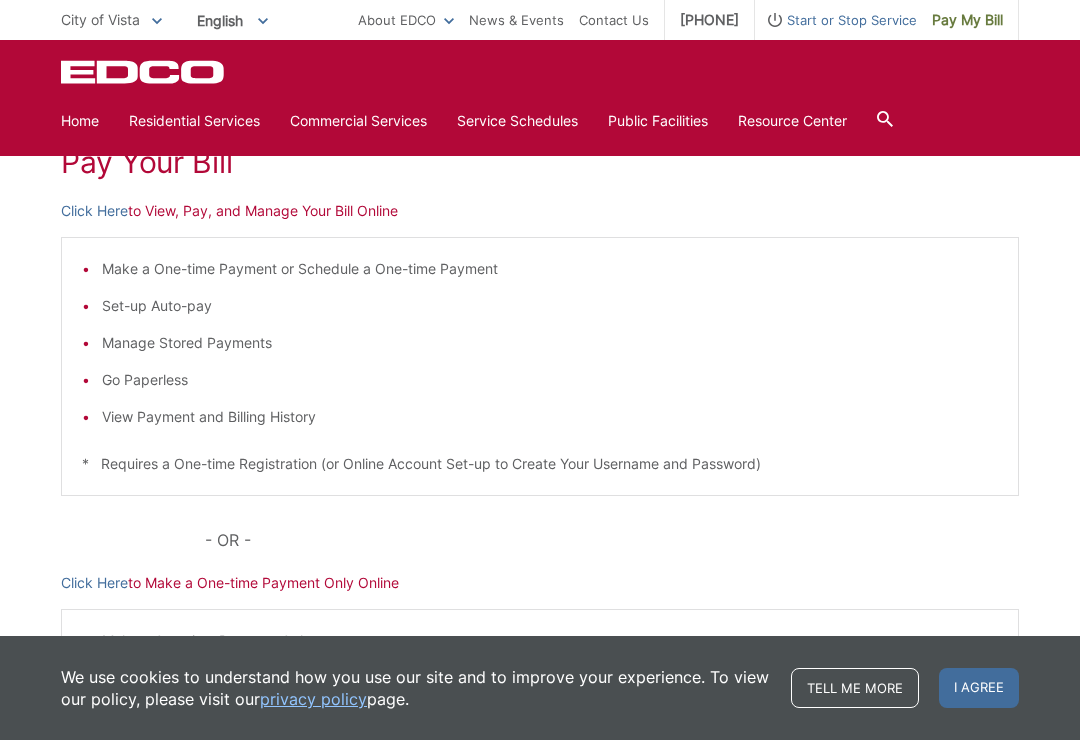 scroll, scrollTop: 251, scrollLeft: 0, axis: vertical 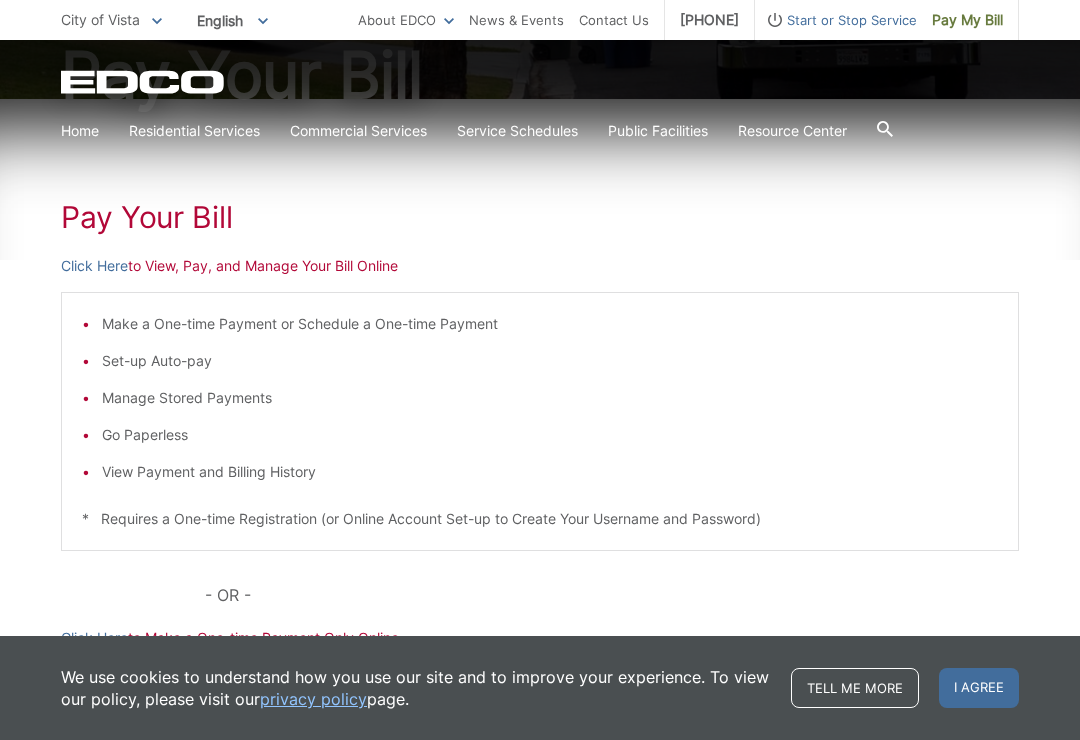 click on "Set-up Auto-pay" at bounding box center (550, 361) 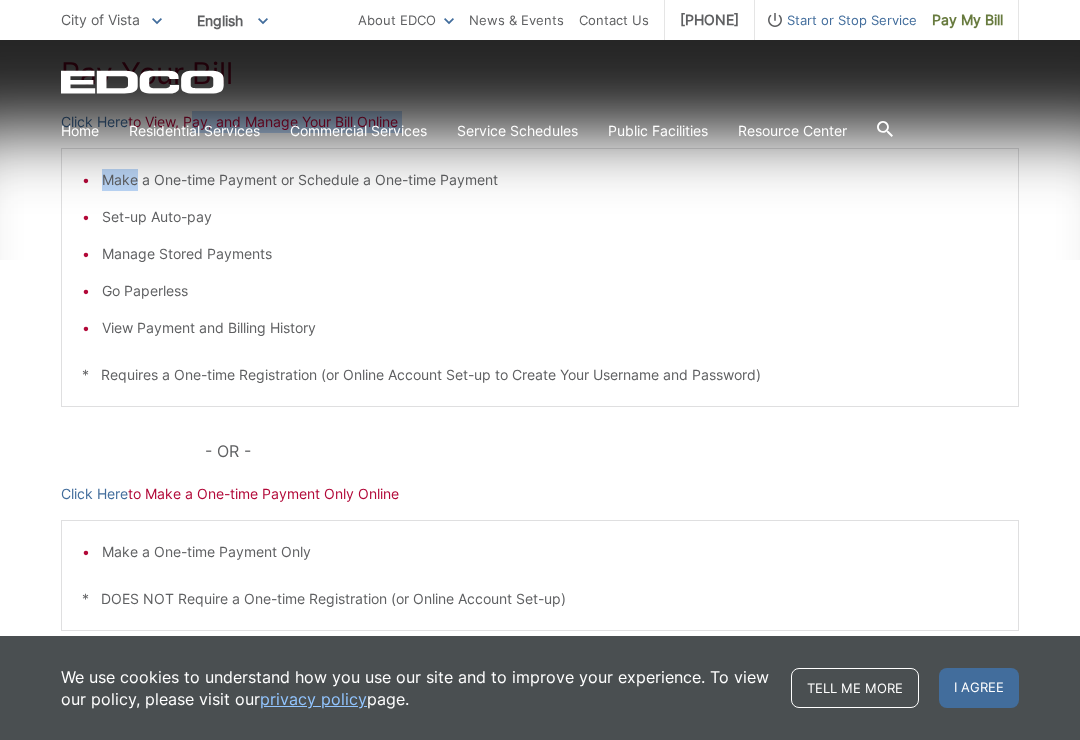 scroll, scrollTop: 428, scrollLeft: 0, axis: vertical 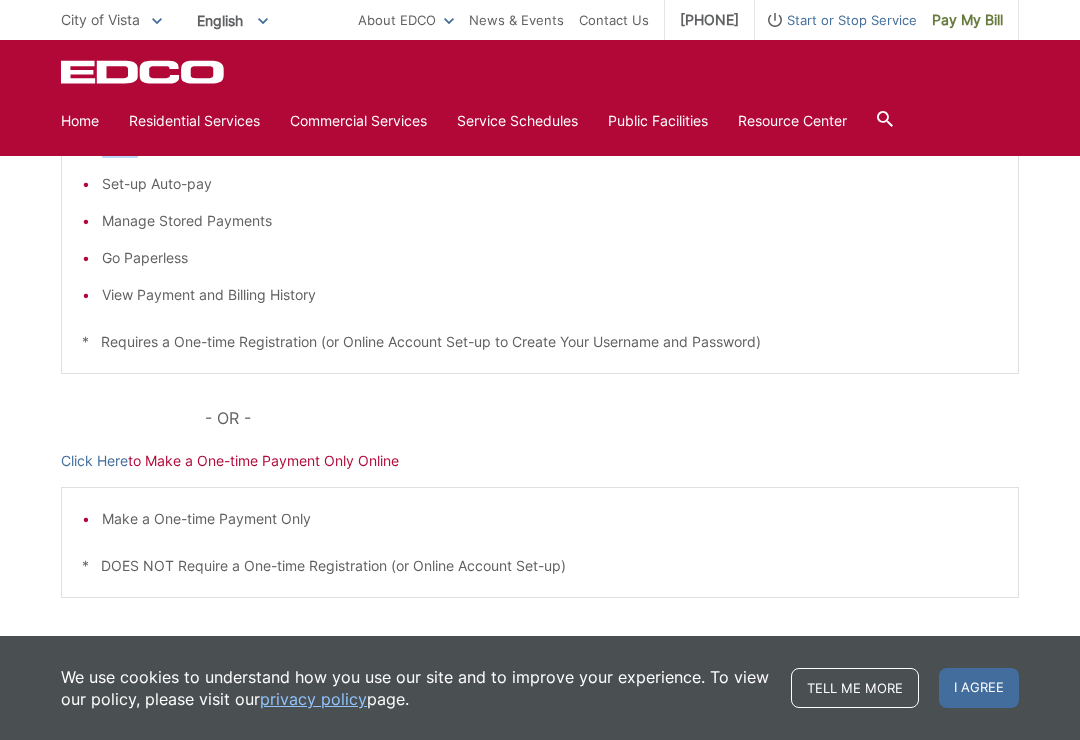 click on "Pay Your Bill
Click Here  to View, Pay, and Manage Your Bill Online
Make a One-time Payment or Schedule a One-time Payment
Set-up Auto-pay
Manage Stored Payments
Go Paperless
View Payment and Billing History
*   Requires a One-time Registration (or Online Account Set-up to Create Your Username and Password)
- OR -
Click Here  to Make a One-time Payment Only Online
Make a One-time Payment Only
*   DOES NOT Require a One-time Registration (or Online Account Set-up)" at bounding box center (540, 325) 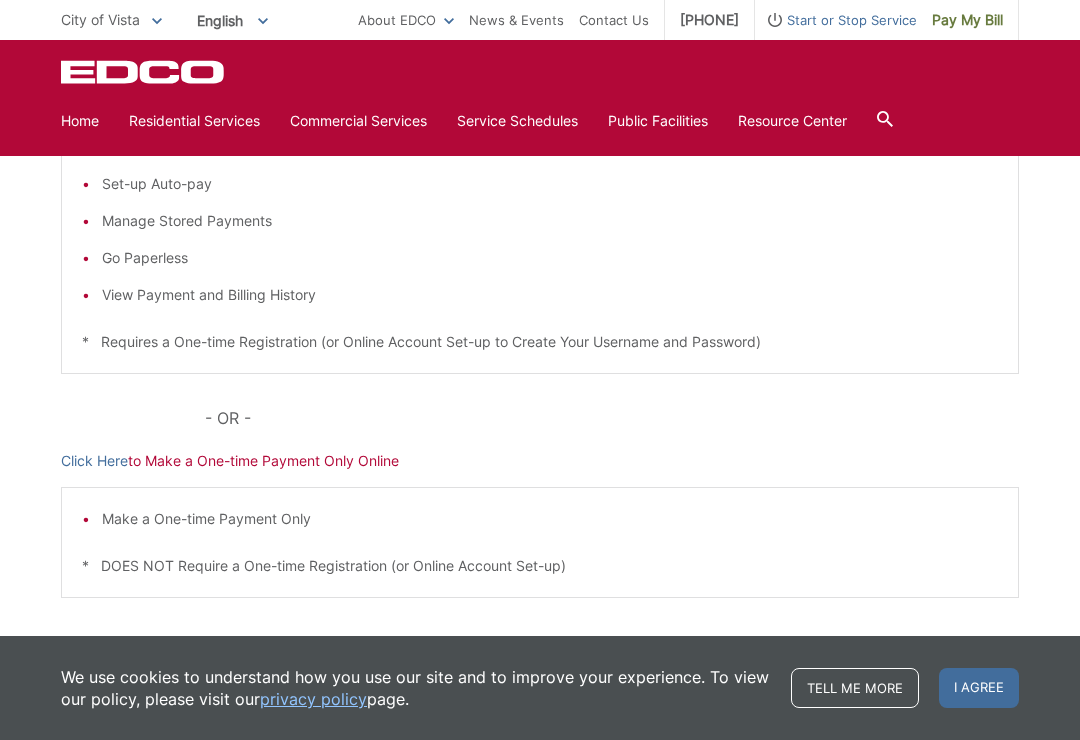 click on "Pay Your Bill
Click Here  to View, Pay, and Manage Your Bill Online
Make a One-time Payment or Schedule a One-time Payment
Set-up Auto-pay
Manage Stored Payments
Go Paperless
View Payment and Billing History
*   Requires a One-time Registration (or Online Account Set-up to Create Your Username and Password)
- OR -
Click Here  to Make a One-time Payment Only Online
Make a One-time Payment Only
*   DOES NOT Require a One-time Registration (or Online Account Set-up)" at bounding box center [540, 325] 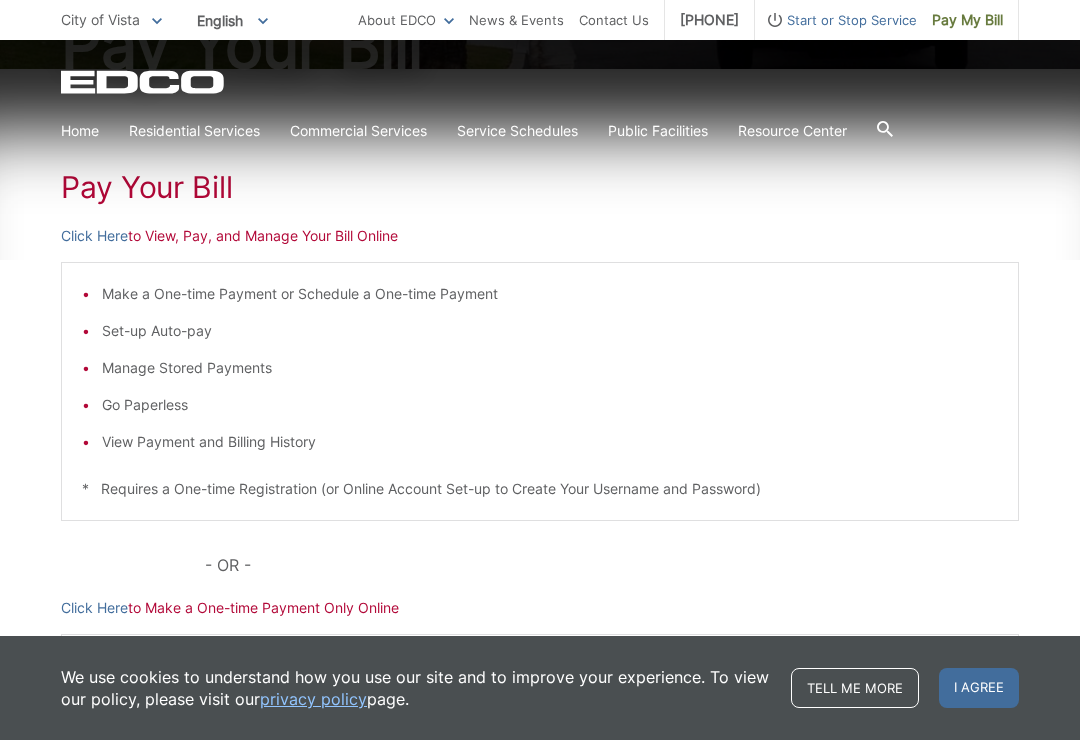 scroll, scrollTop: 272, scrollLeft: 0, axis: vertical 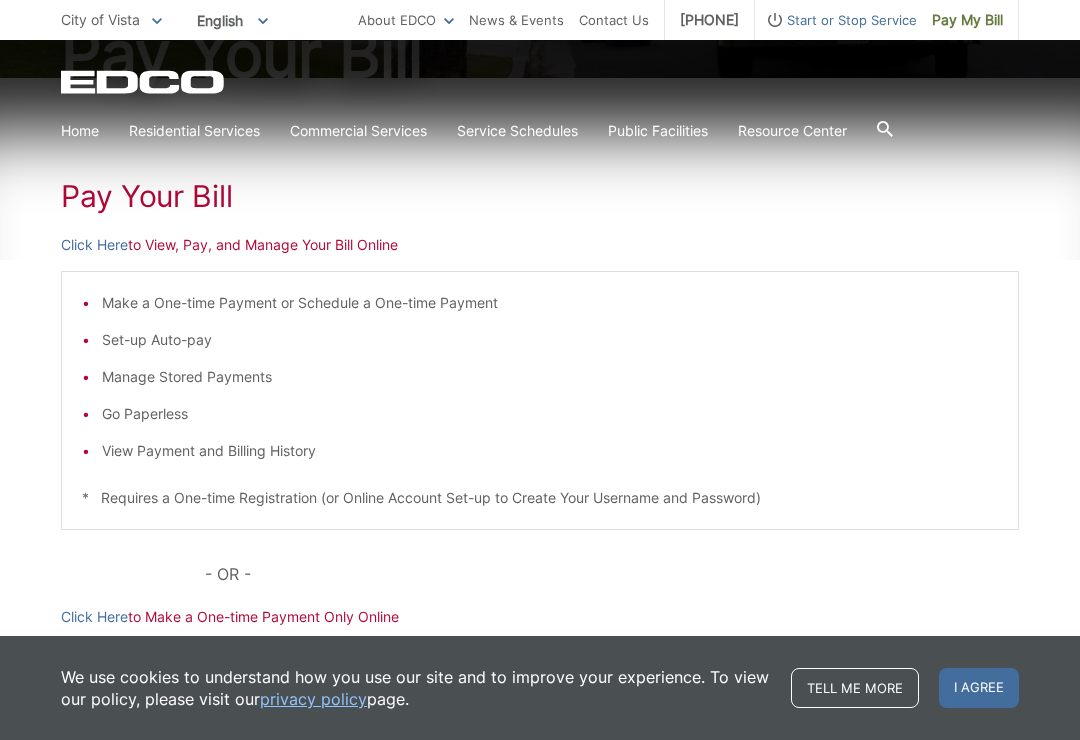 click on "Click Here  to View, Pay, and Manage Your Bill Online" at bounding box center [540, 245] 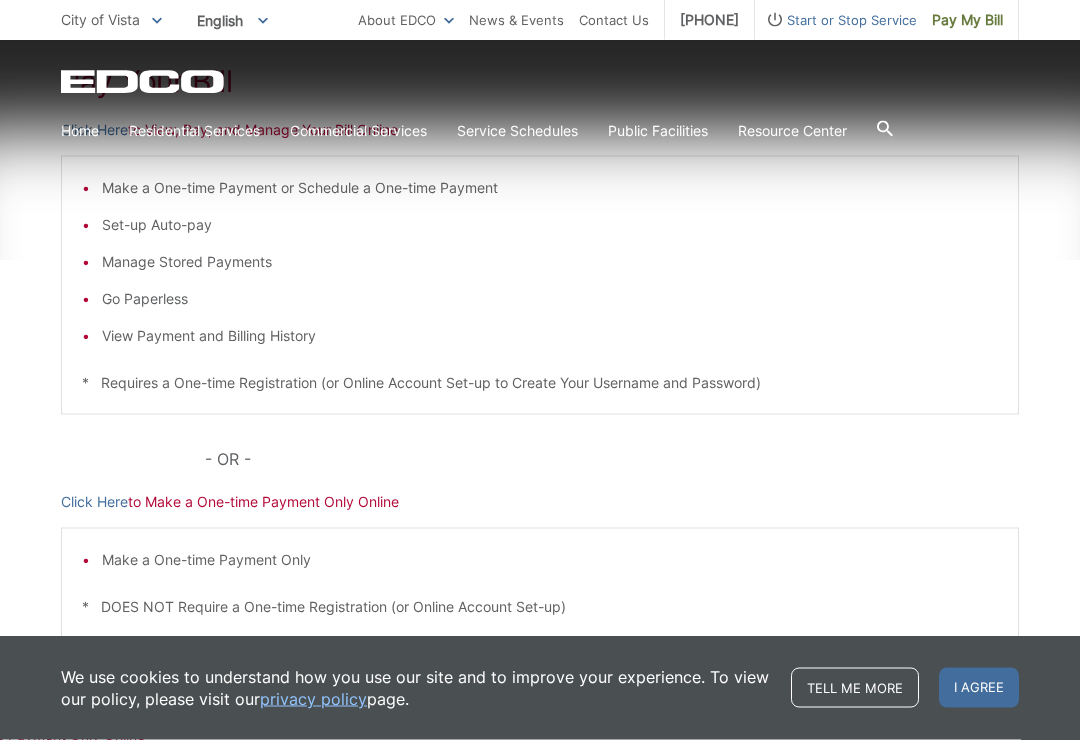 scroll, scrollTop: 463, scrollLeft: 0, axis: vertical 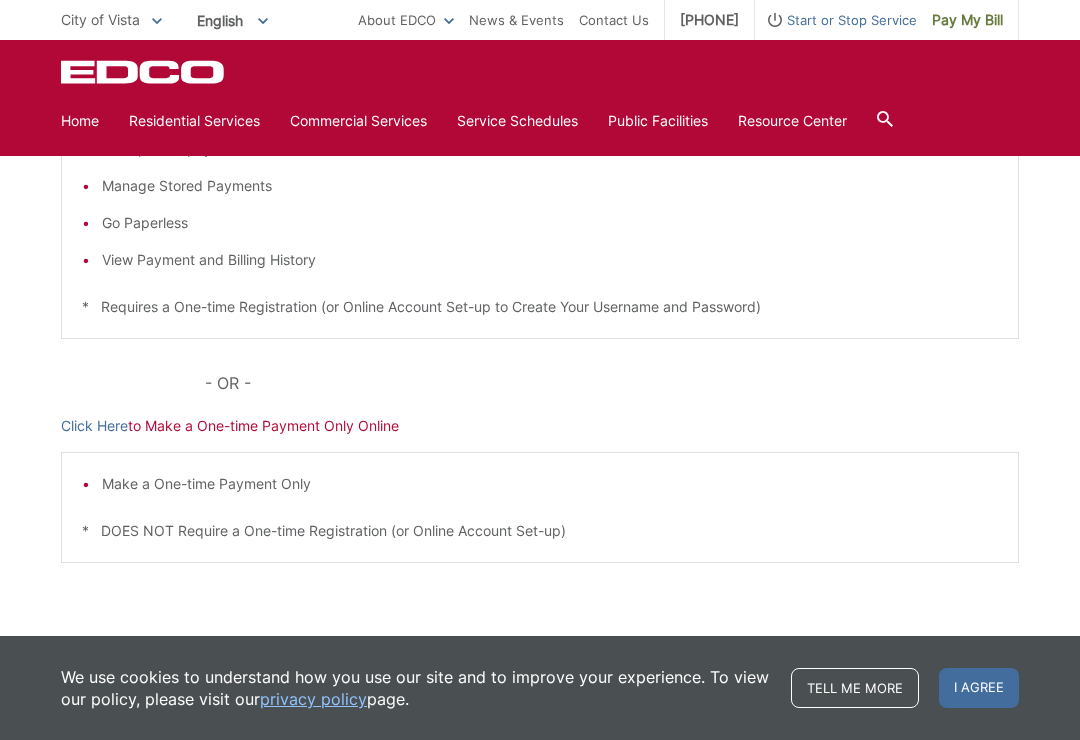 click on "Pay Your Bill
Click Here  to View, Pay, and Manage Your Bill Online
Make a One-time Payment or Schedule a One-time Payment
Set-up Auto-pay
Manage Stored Payments
Go Paperless
View Payment and Billing History
*   Requires a One-time Registration (or Online Account Set-up to Create Your Username and Password)
- OR -
Click Here  to Make a One-time Payment Only Online
Make a One-time Payment Only
*   DOES NOT Require a One-time Registration (or Online Account Set-up)" at bounding box center [540, 290] 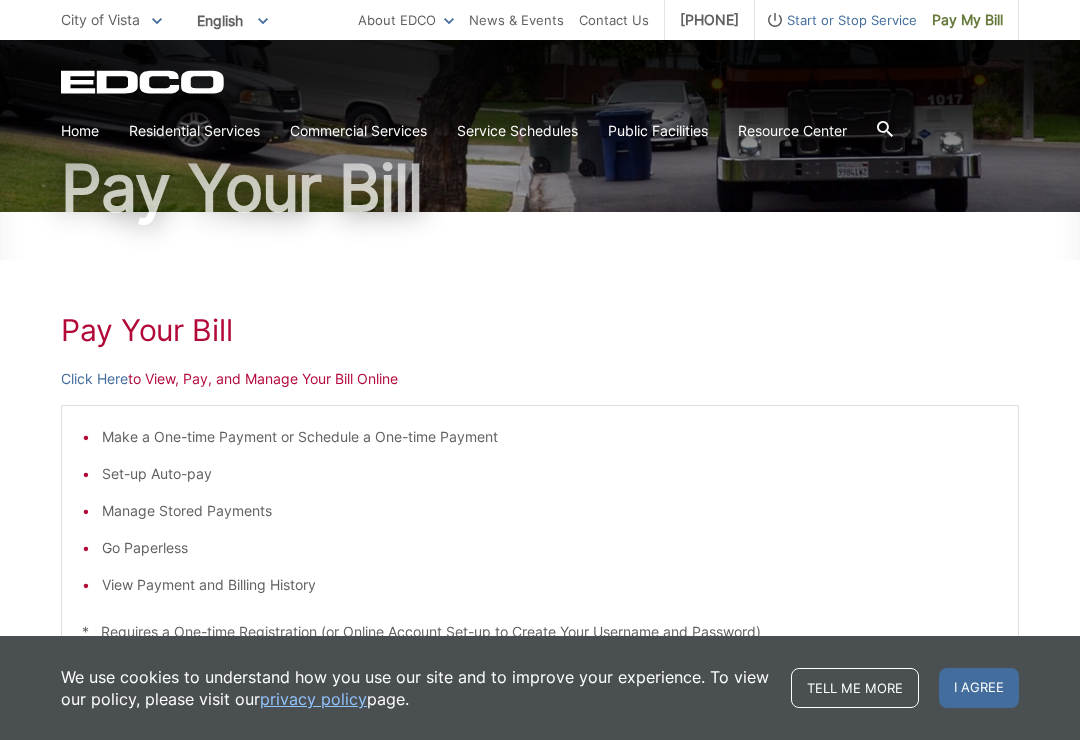 scroll, scrollTop: 137, scrollLeft: 0, axis: vertical 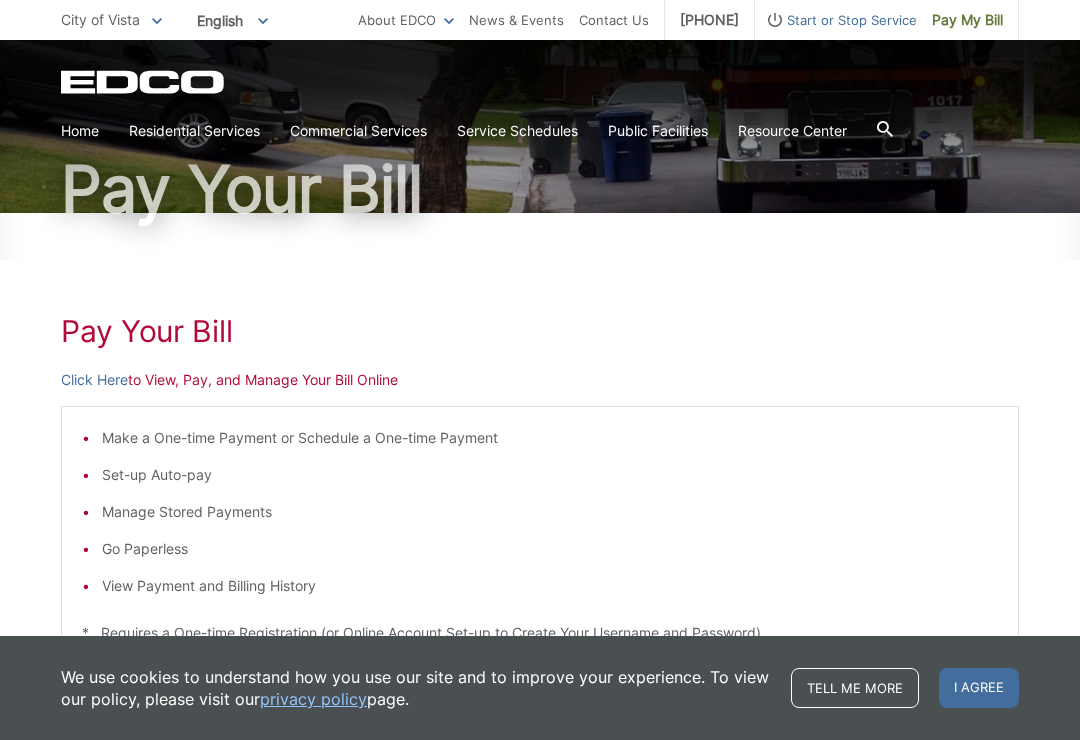 click on "Pay My Bill" at bounding box center (967, 20) 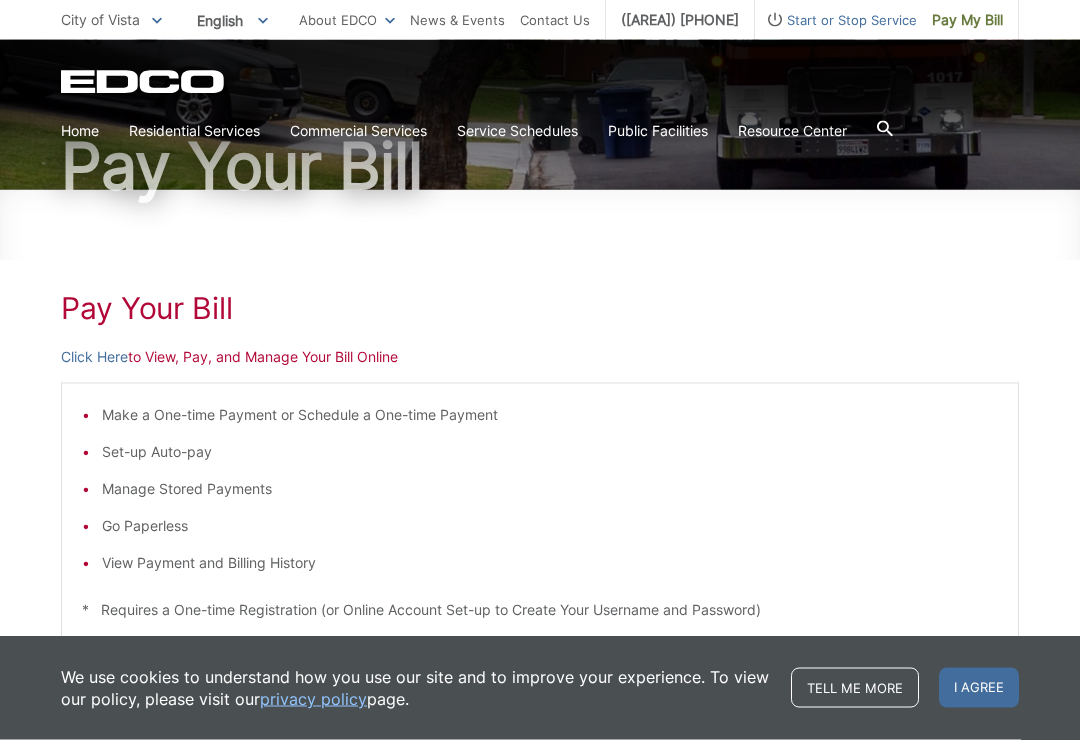 scroll, scrollTop: 211, scrollLeft: 0, axis: vertical 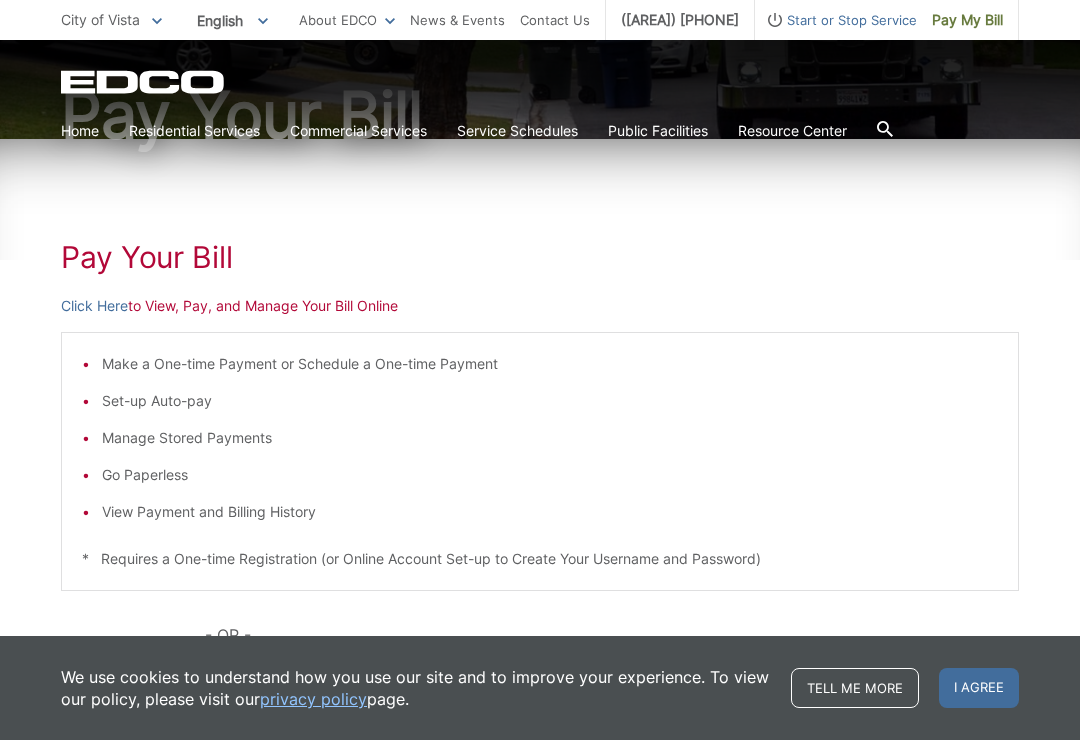 click on "Click Here  to View, Pay, and Manage Your Bill Online" at bounding box center (540, 306) 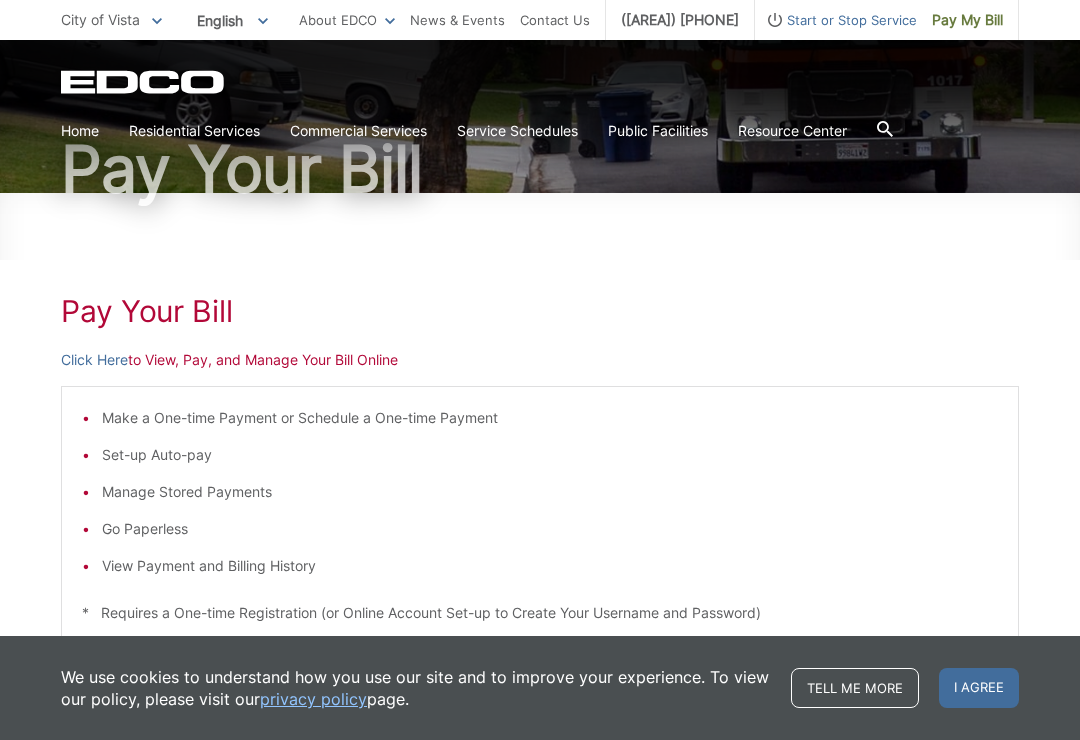 click on "Click Here  to View, Pay, and Manage Your Bill Online" at bounding box center (540, 360) 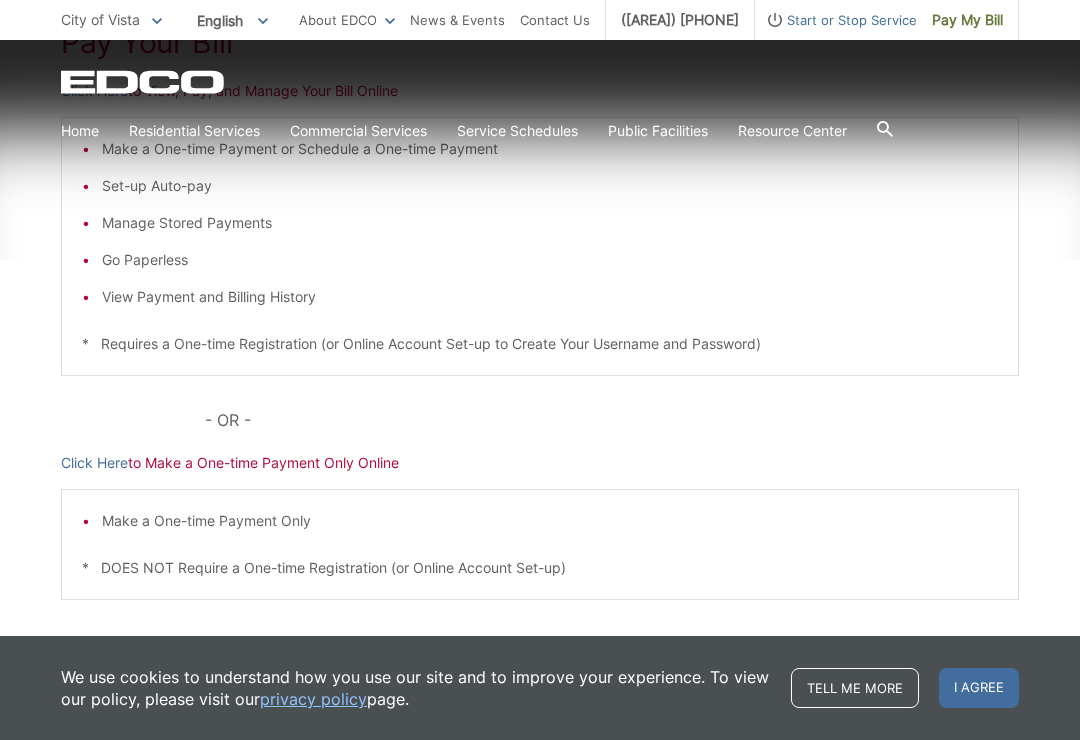 scroll, scrollTop: 444, scrollLeft: 0, axis: vertical 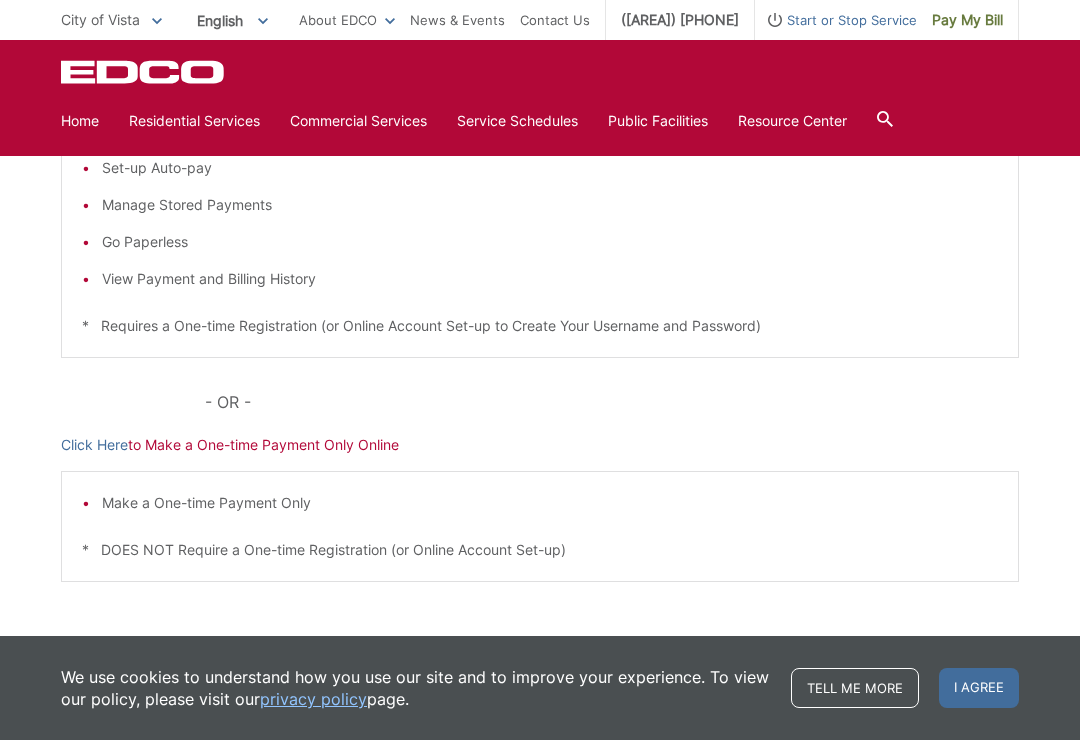 click on "Click Here  to Make a One-time Payment Only Online" at bounding box center (540, 445) 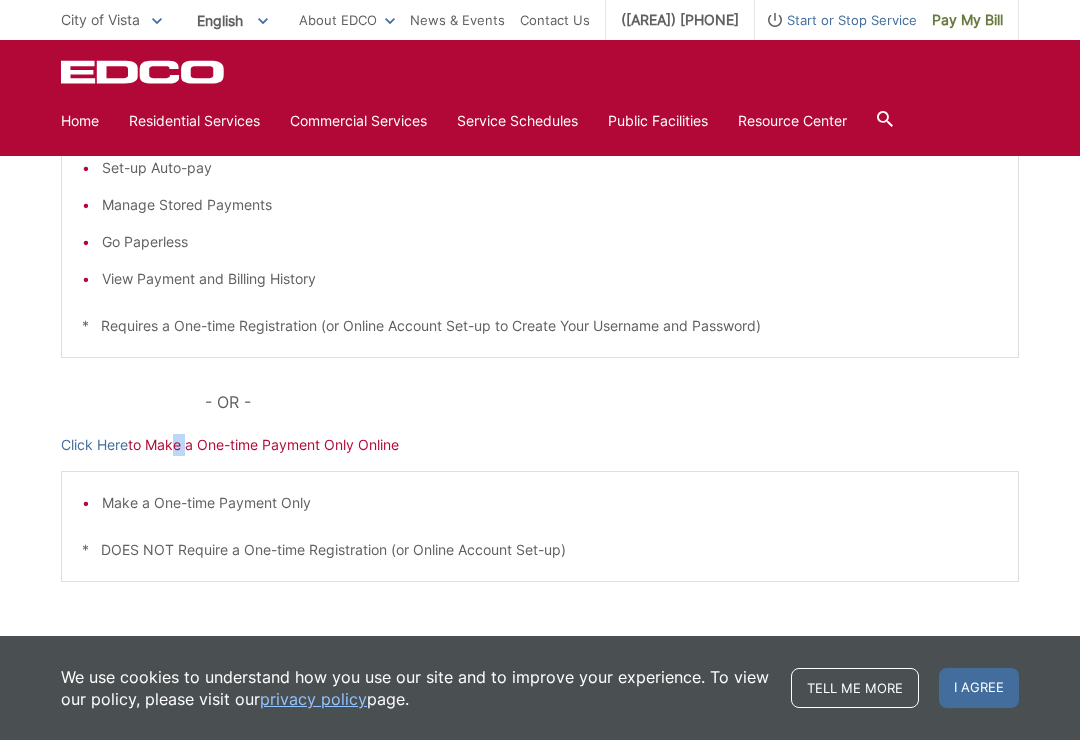 click on "Click Here  to Make a One-time Payment Only Online" at bounding box center (540, 445) 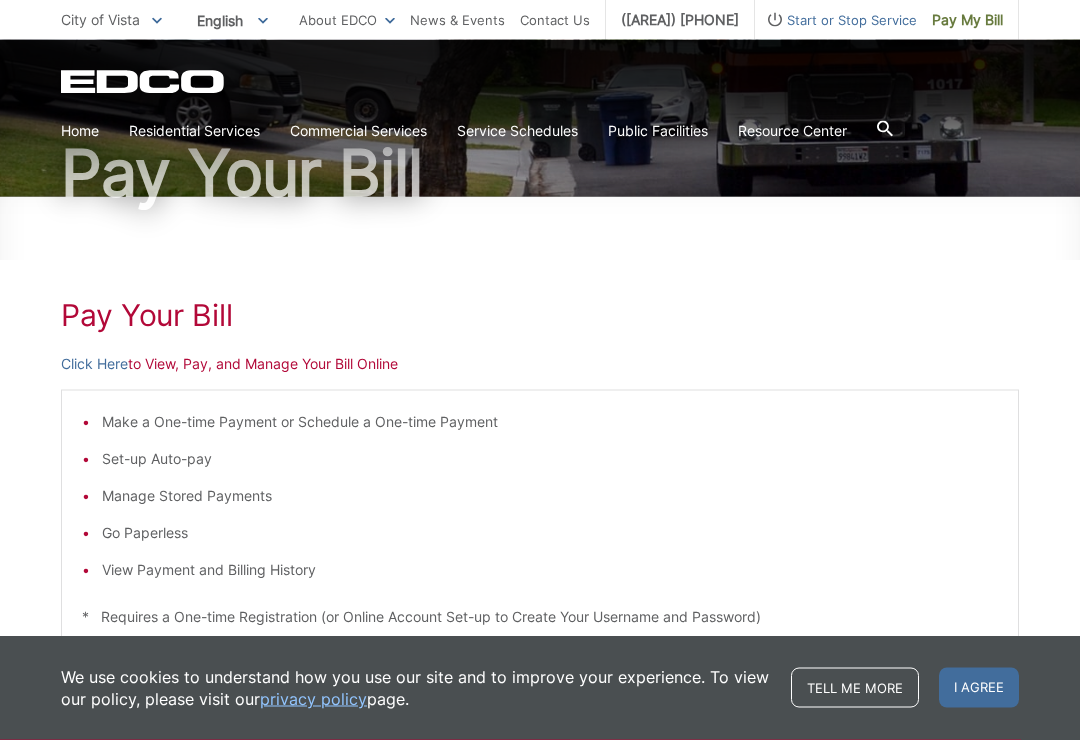 scroll, scrollTop: 153, scrollLeft: 0, axis: vertical 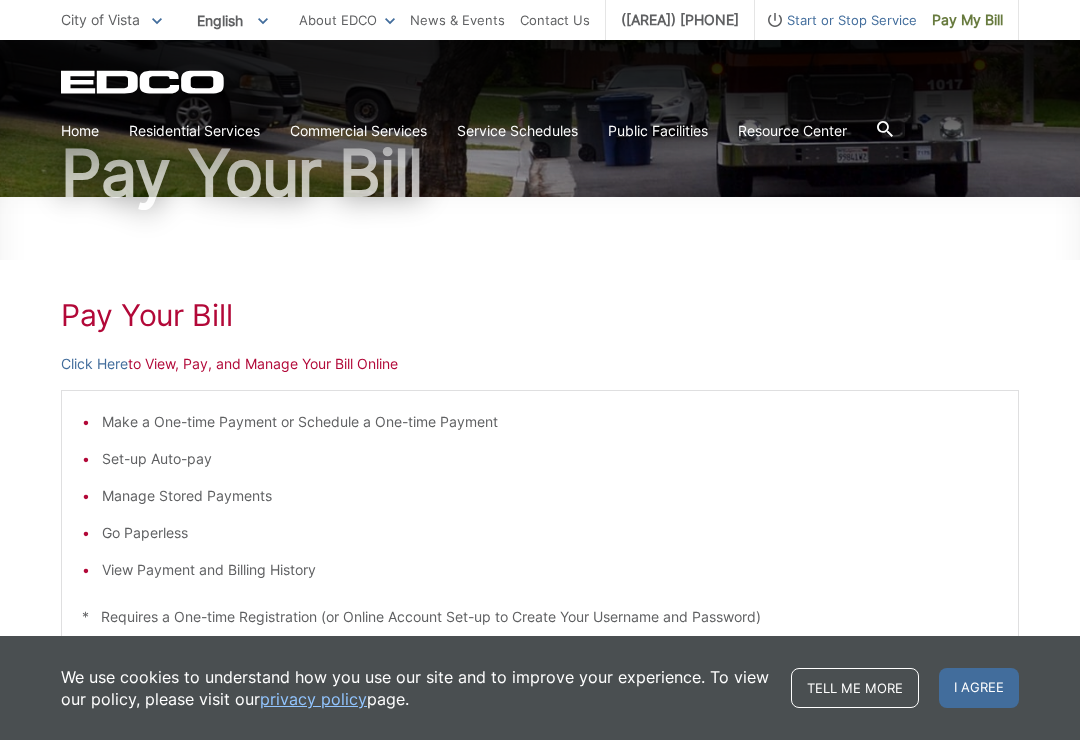 click on "Click Here  to View, Pay, and Manage Your Bill Online" at bounding box center (540, 364) 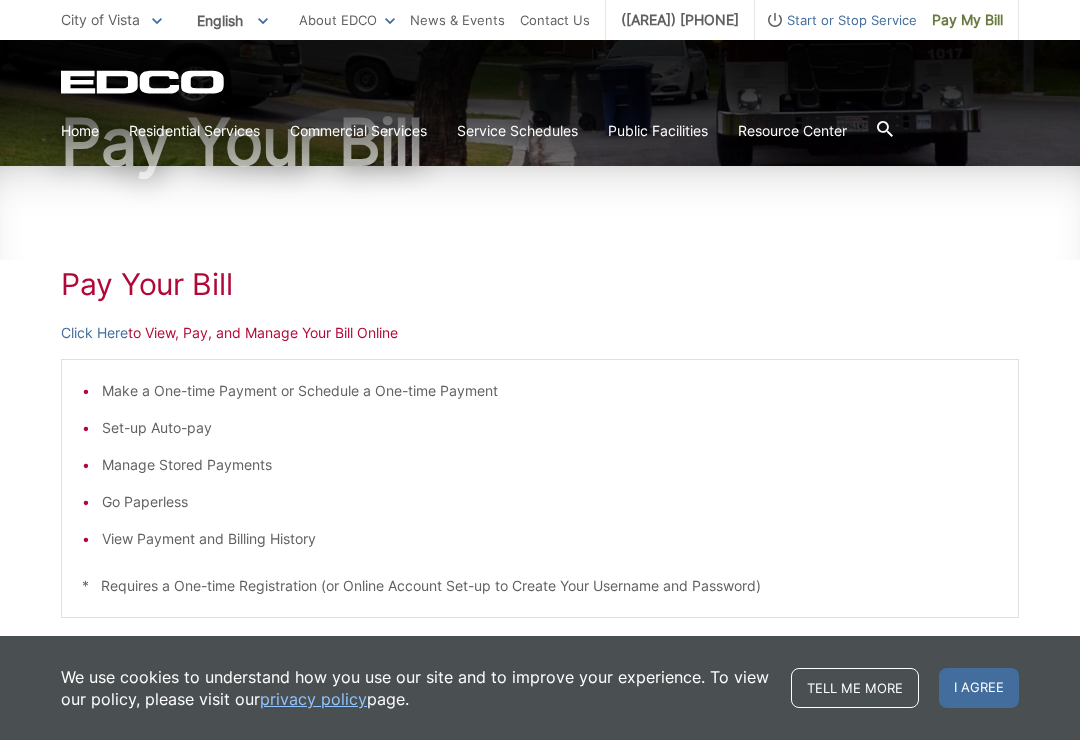 click on "Click Here  to View, Pay, and Manage Your Bill Online" at bounding box center [540, 333] 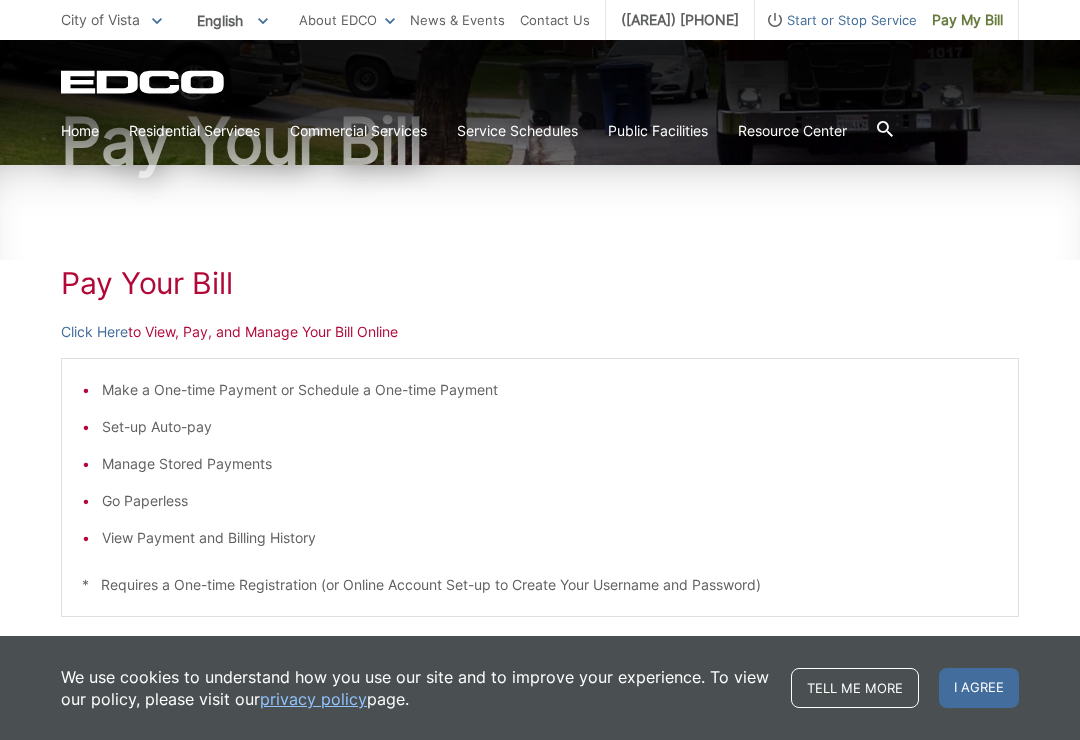 scroll, scrollTop: 188, scrollLeft: 0, axis: vertical 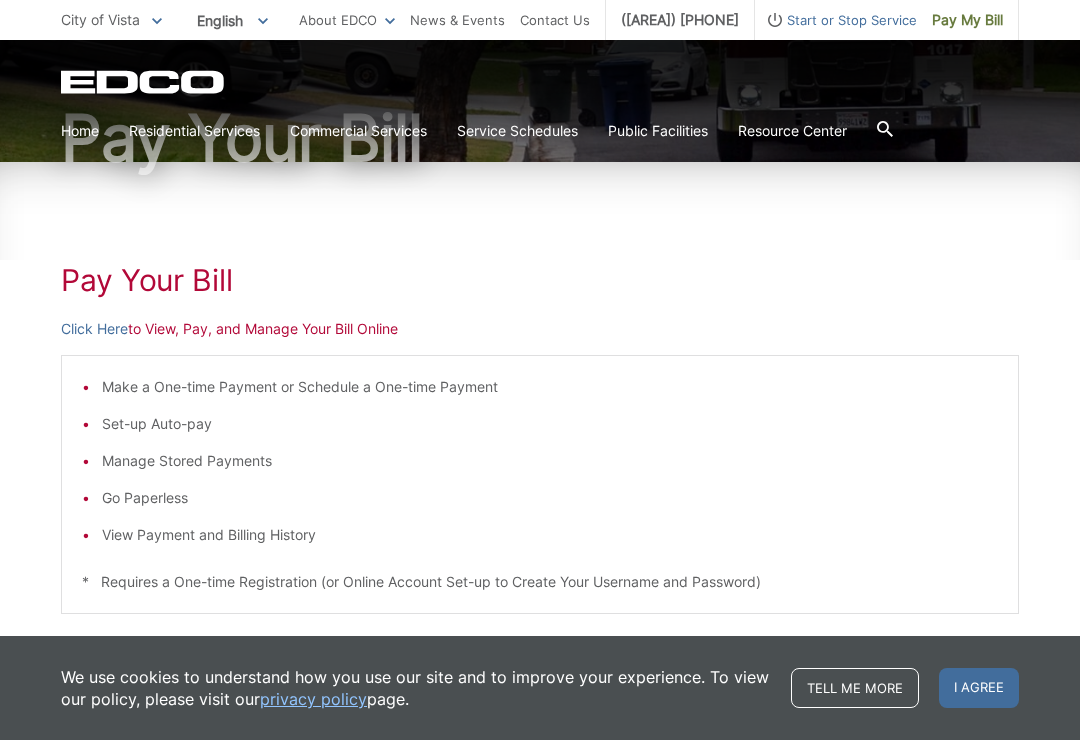 click on "City of Vista" at bounding box center [100, 19] 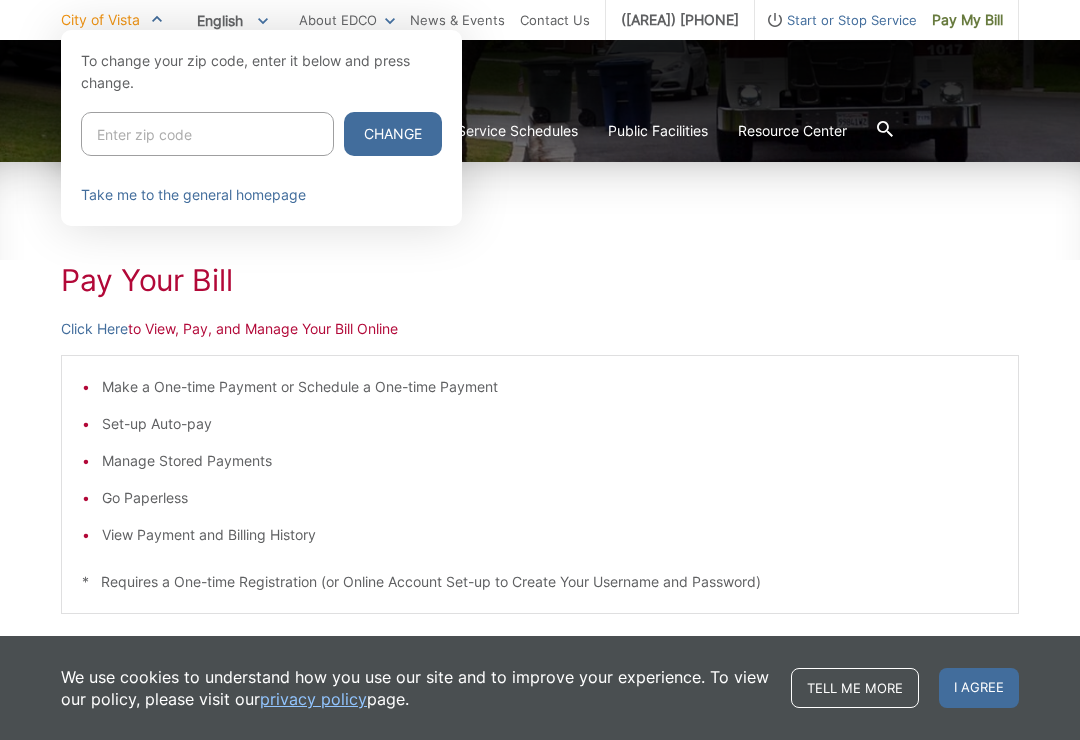 click at bounding box center (540, 400) 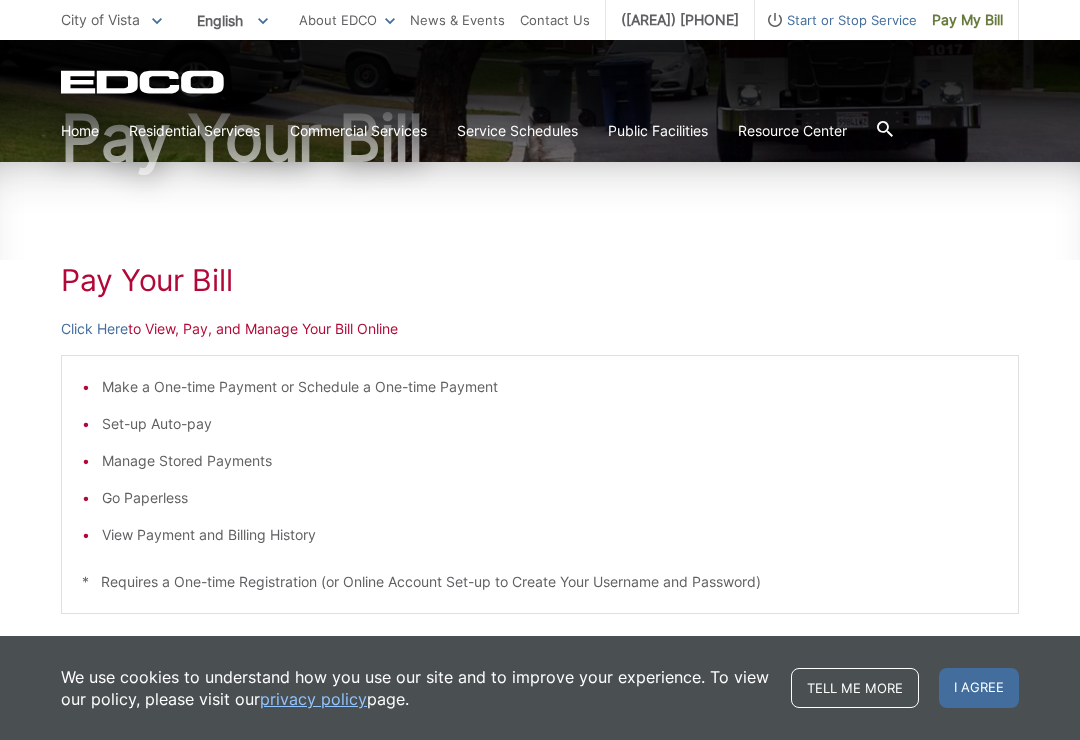 click on "Click Here  to View, Pay, and Manage Your Bill Online" at bounding box center [540, 329] 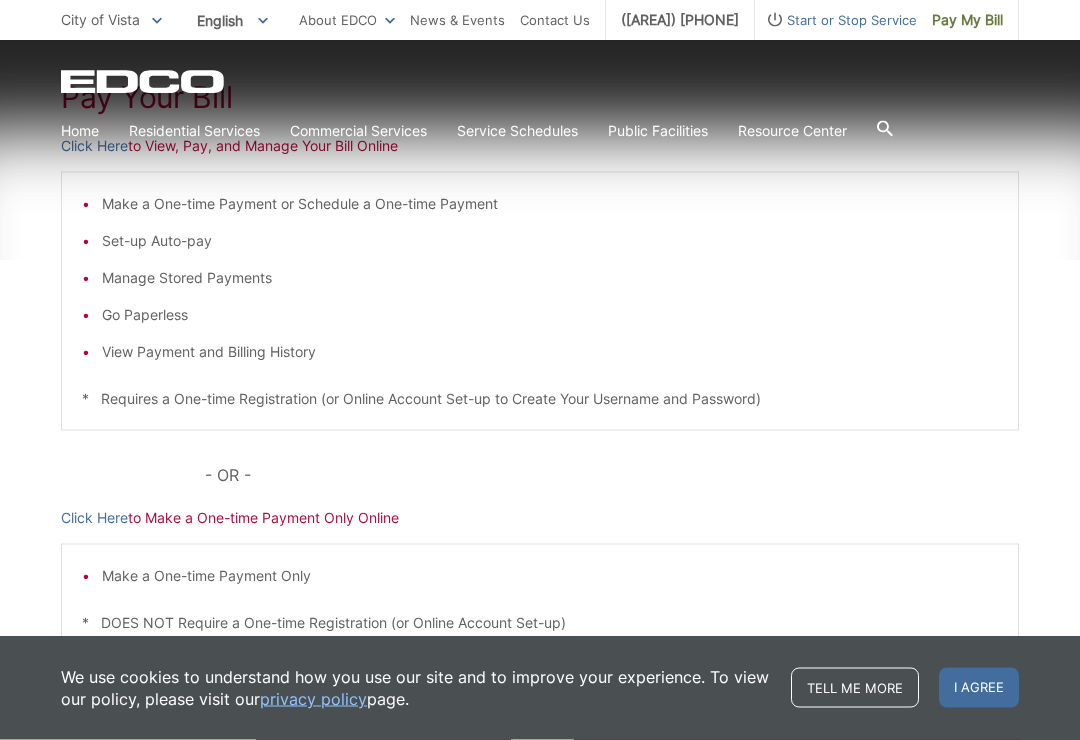 scroll, scrollTop: 487, scrollLeft: 0, axis: vertical 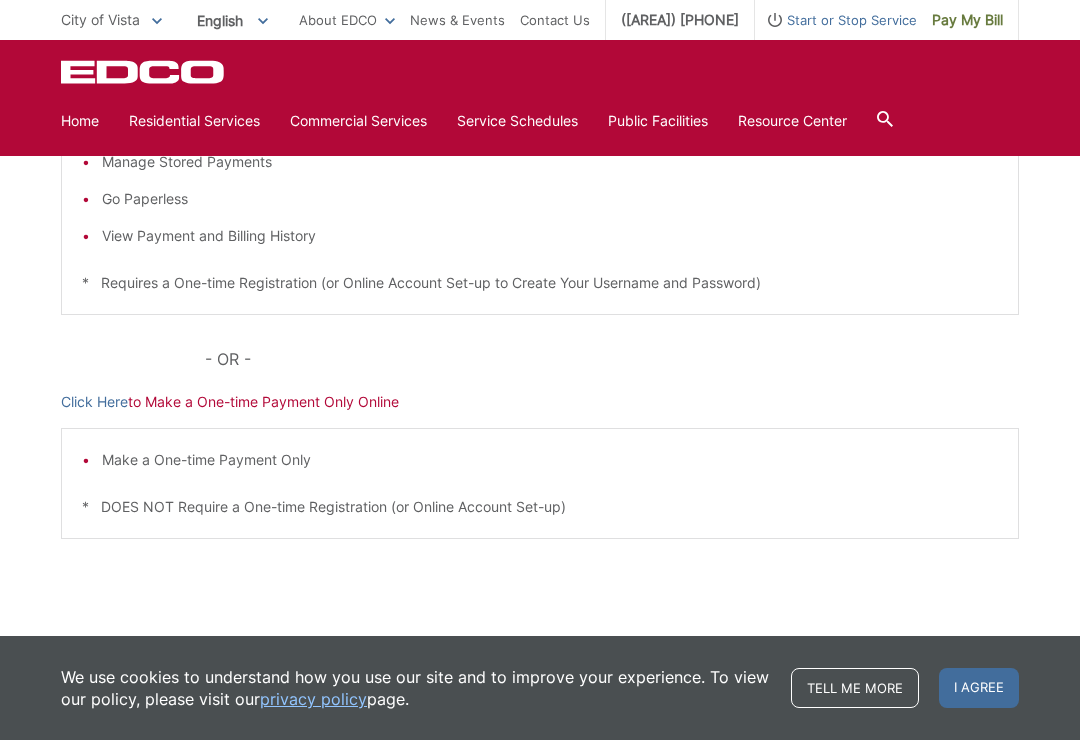 click on "Click Here  to Make a One-time Payment Only Online" at bounding box center [540, 402] 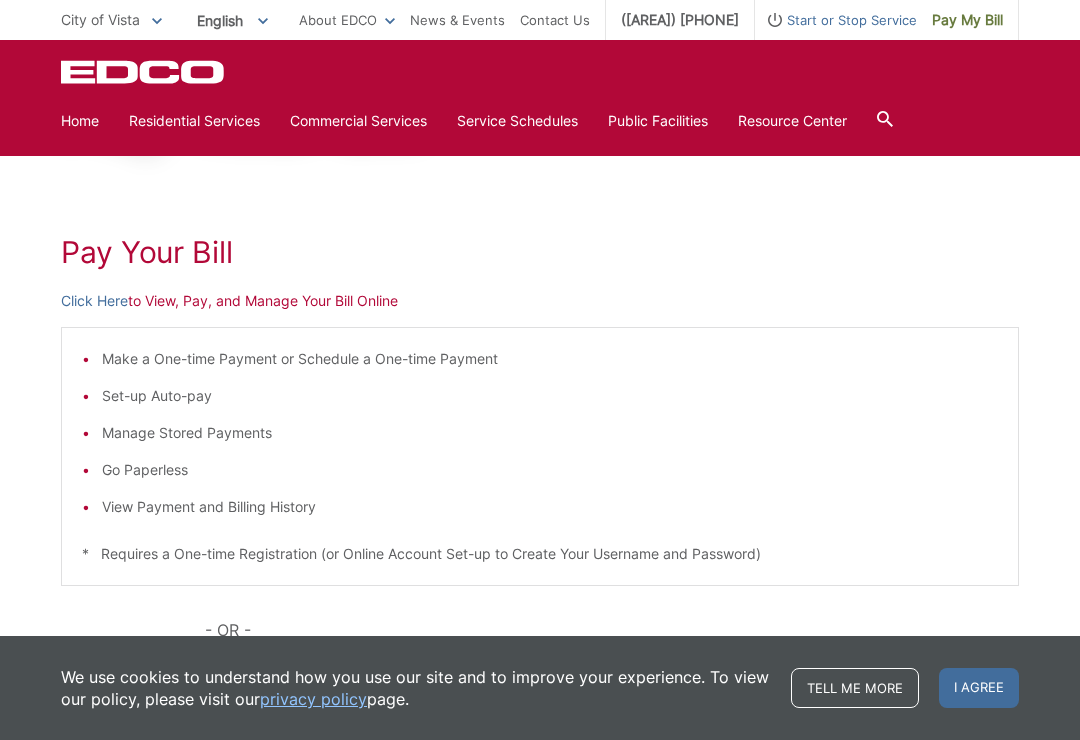 scroll, scrollTop: 119, scrollLeft: 0, axis: vertical 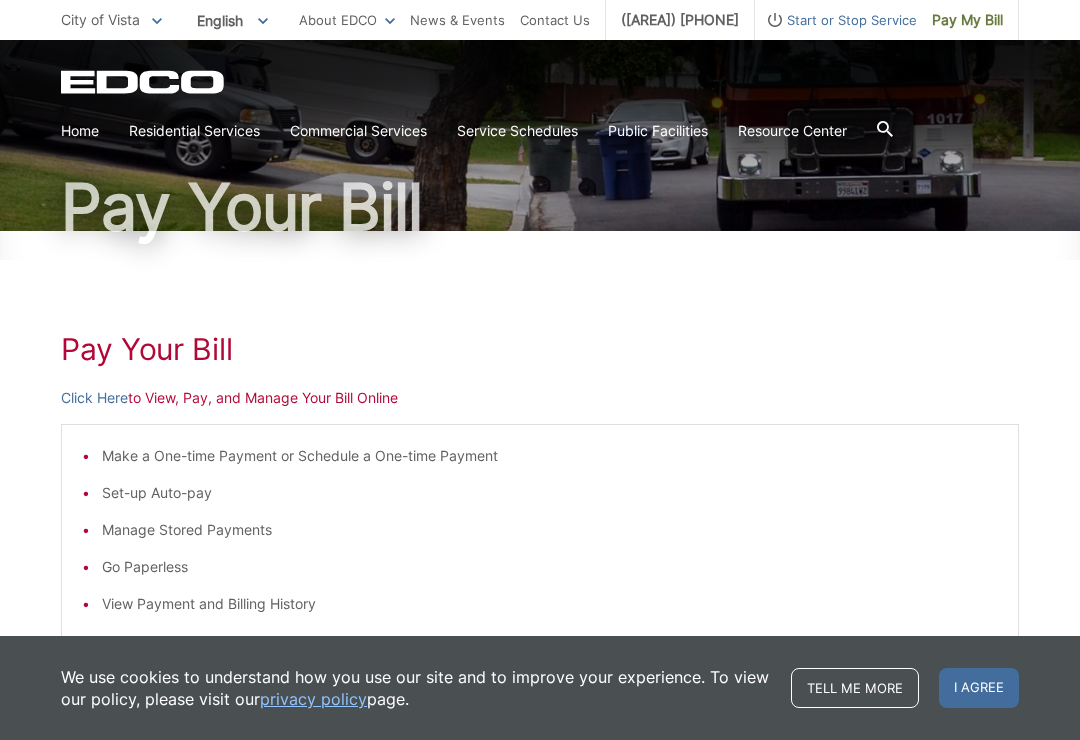 click on "Click Here  to View, Pay, and Manage Your Bill Online" at bounding box center [540, 398] 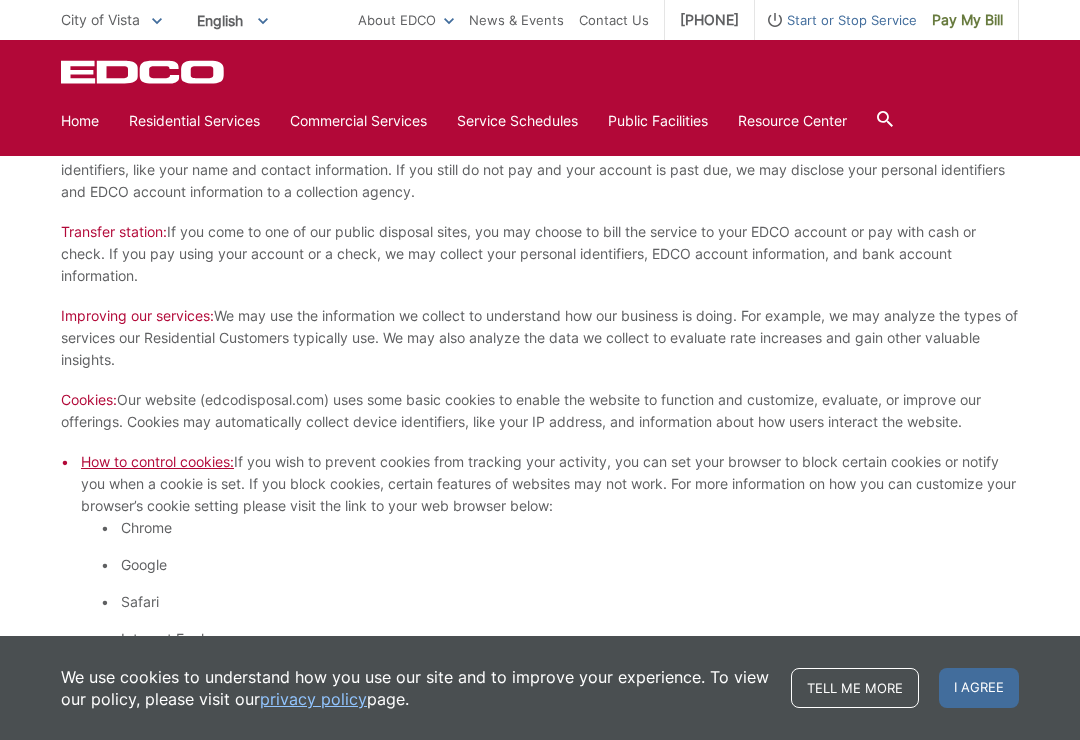 scroll, scrollTop: 1421, scrollLeft: 0, axis: vertical 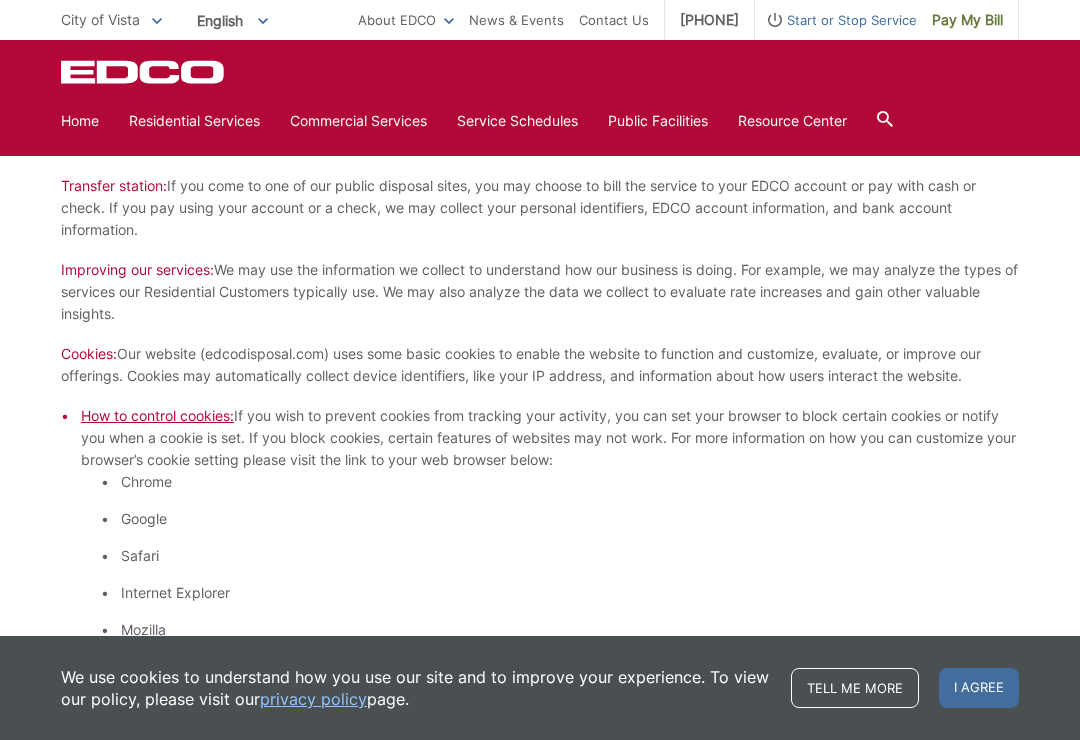 click on "I agree" at bounding box center [979, 688] 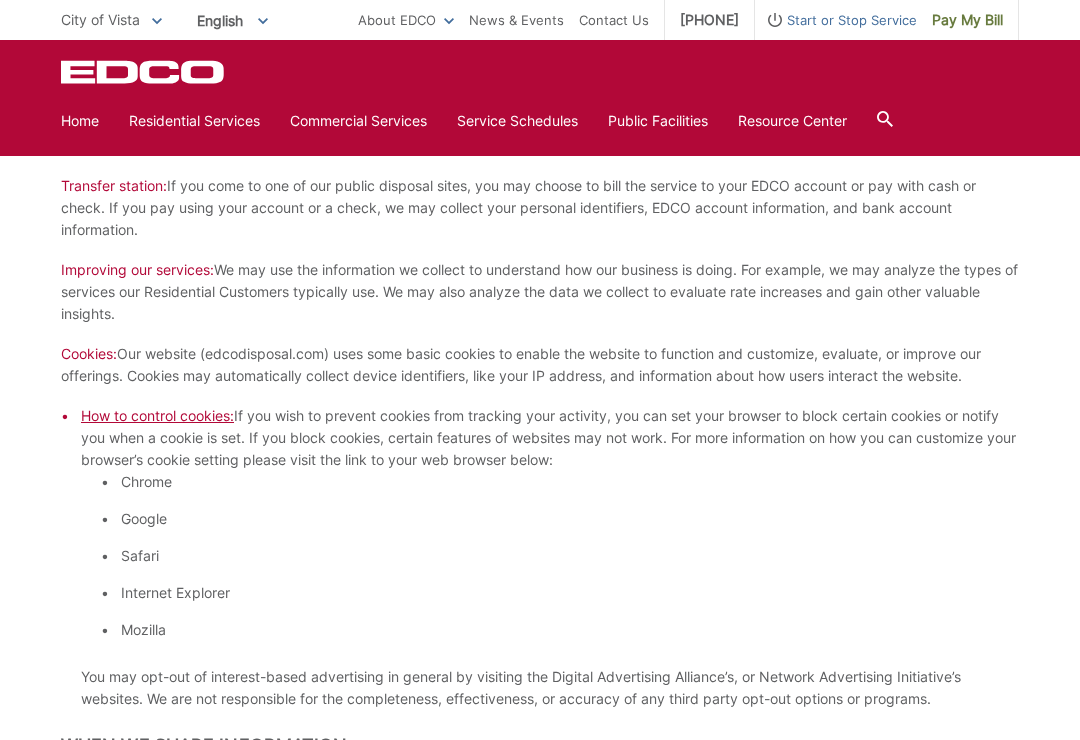 click on "This Privacy Policy describes how EDCO Disposal (“ EDCO “) treats your information when you visit our website, use our disposal services, or otherwise interact with us. It also describes how your information is collected, used, and disclosed to other parties.
By interacting with us and providing us your information, you agree to the terms of this Privacy Policy and the EDCO Website Agreement, which are incorporated here by reference. If you do not agree, you must refrain from using our services or interacting with us, or see more information about your rights below.
Who This Policy Applies To
EDCO is a family owned and operated business that serves individual customers at their homes (“ Residential Customers ” or “ you “); businesses and property management companies (“ Commercial Customer “); and government entities. This Policy describes how EDCO collects, uses, and discloses Personal Information belonging to our Residential Customers.
not  apply to you." at bounding box center (540, 3169) 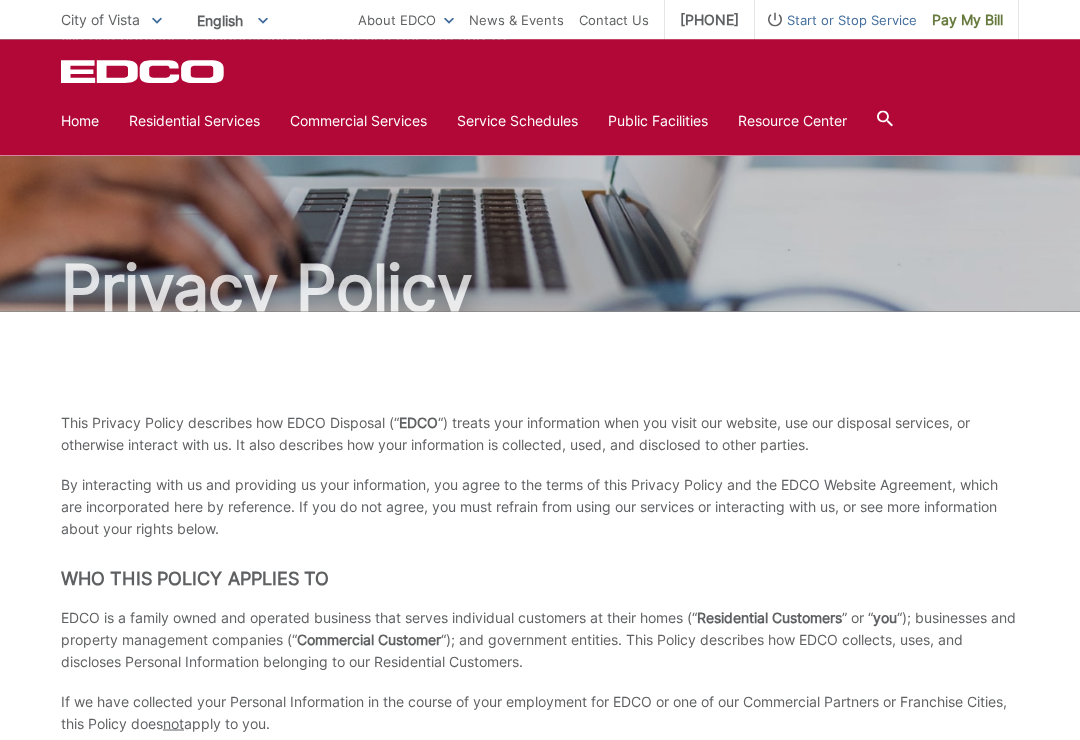 scroll, scrollTop: 0, scrollLeft: 0, axis: both 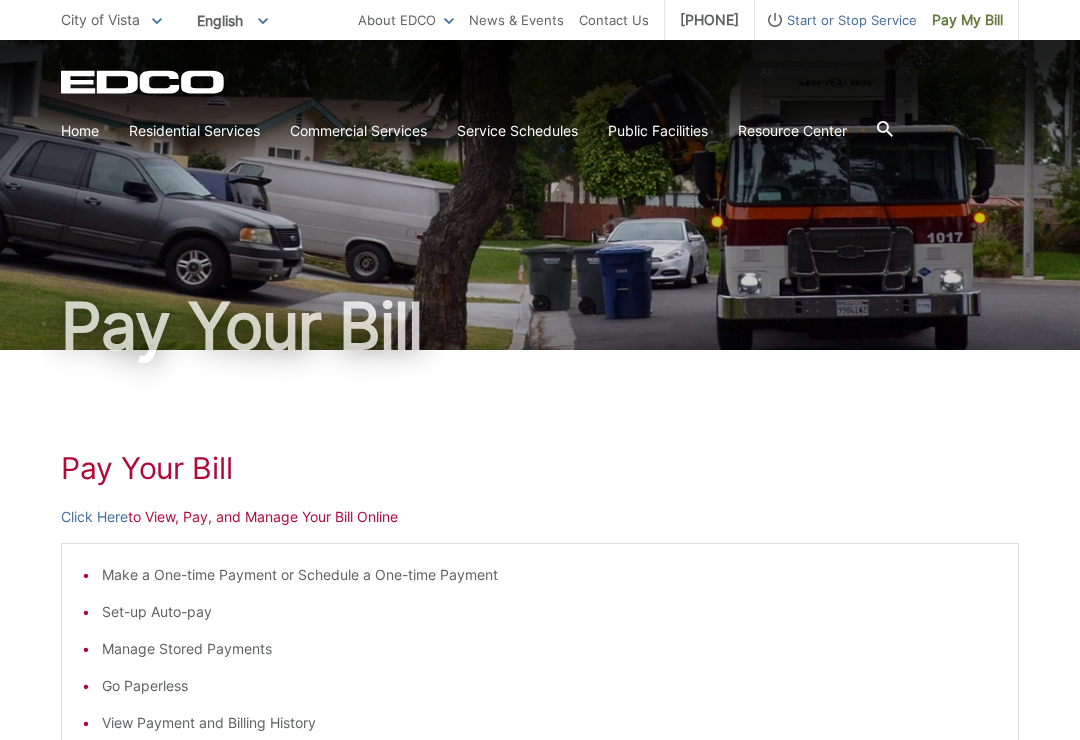 click on "Pay Your Bill" at bounding box center (540, 468) 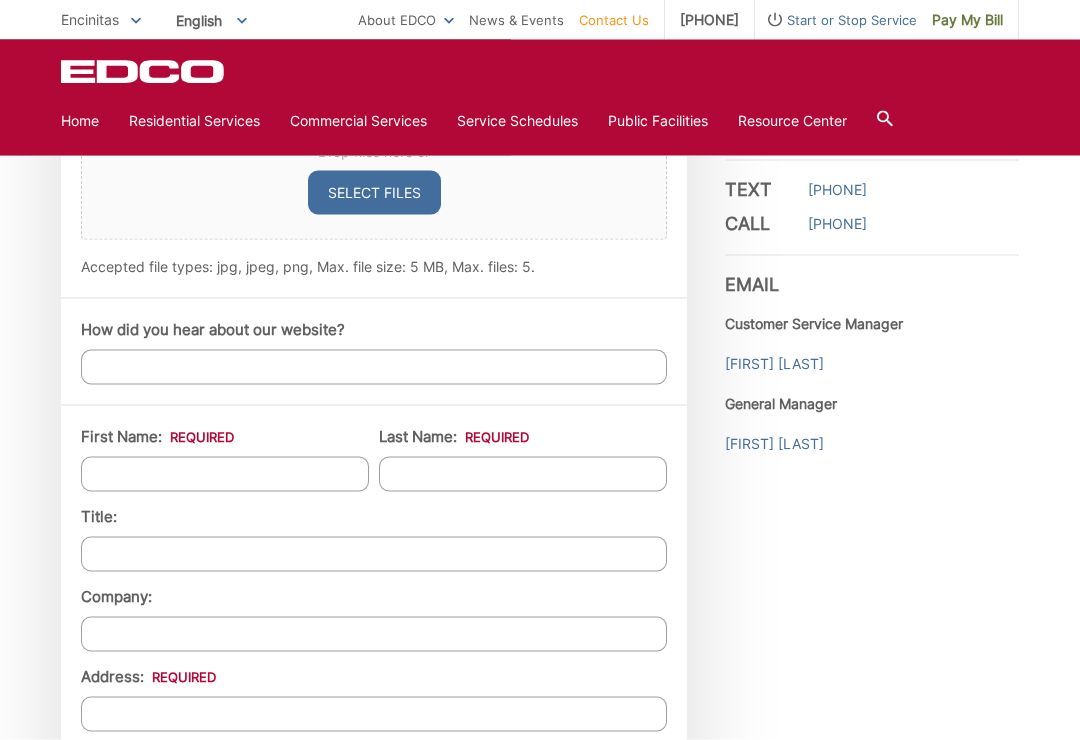 scroll, scrollTop: 1374, scrollLeft: 0, axis: vertical 